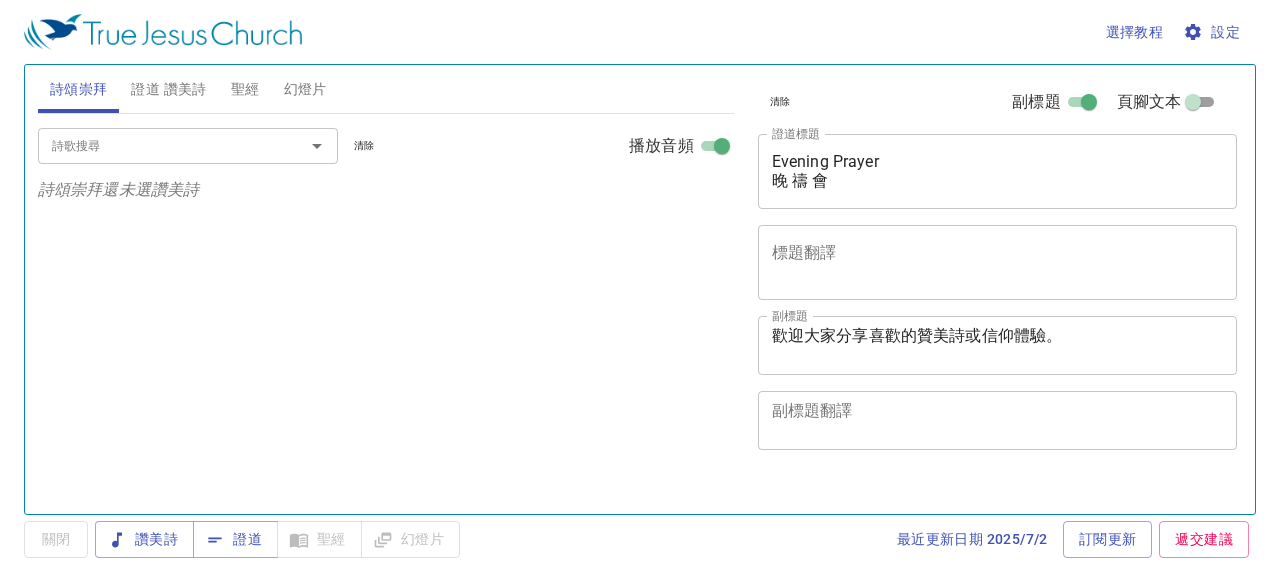 scroll, scrollTop: 0, scrollLeft: 0, axis: both 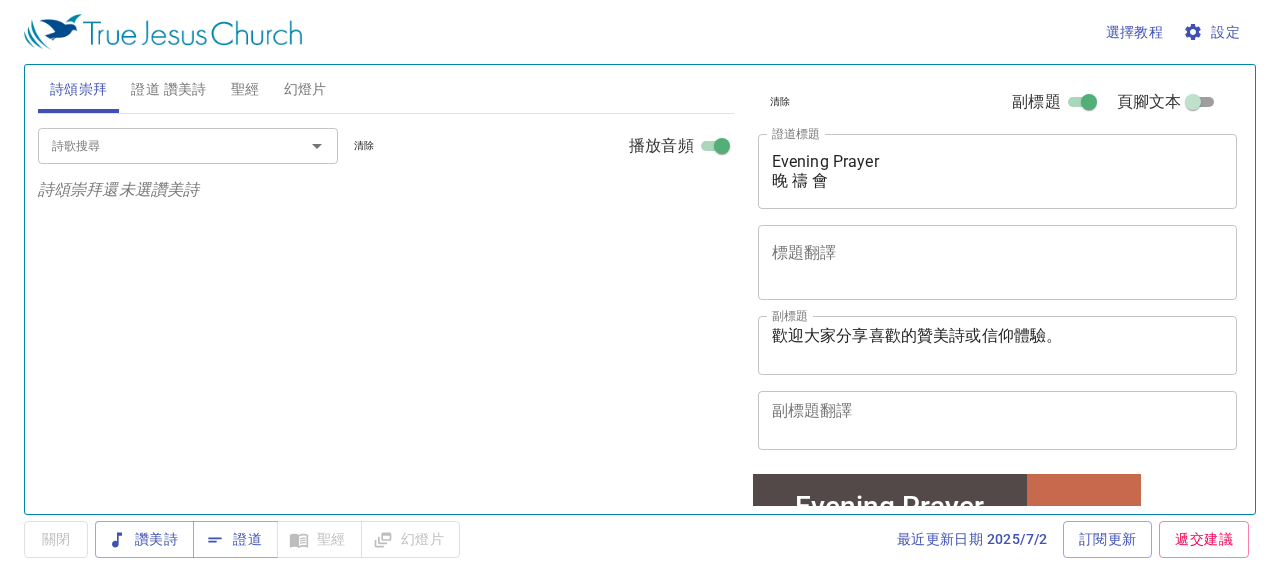 click on "證道 讚美詩" at bounding box center [168, 89] 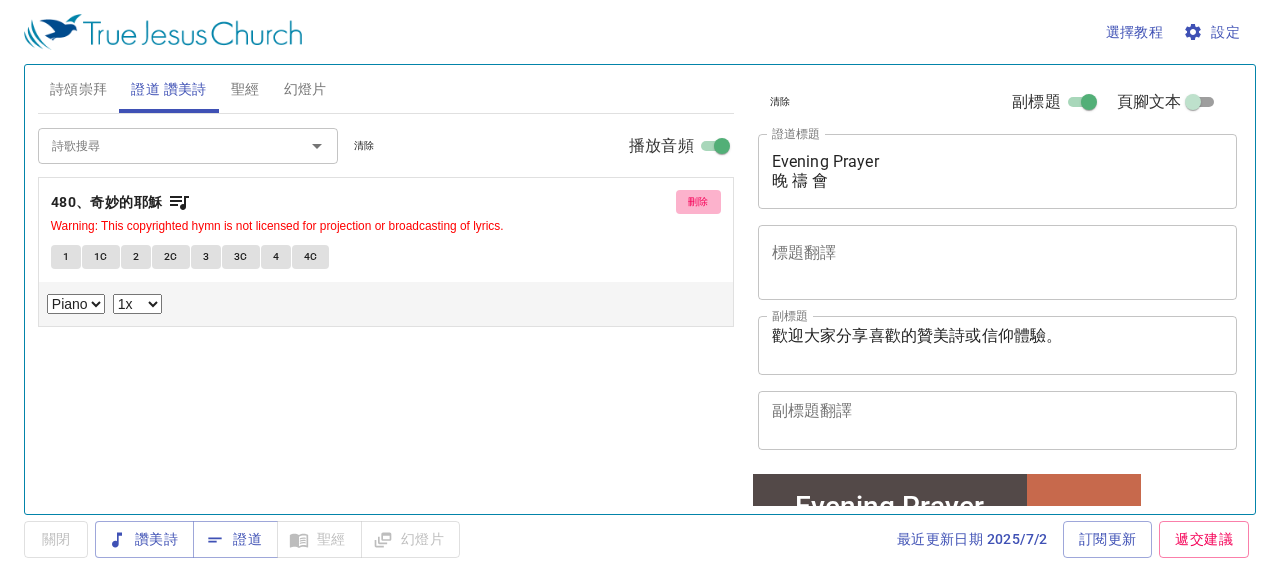 click on "刪除" at bounding box center [698, 202] 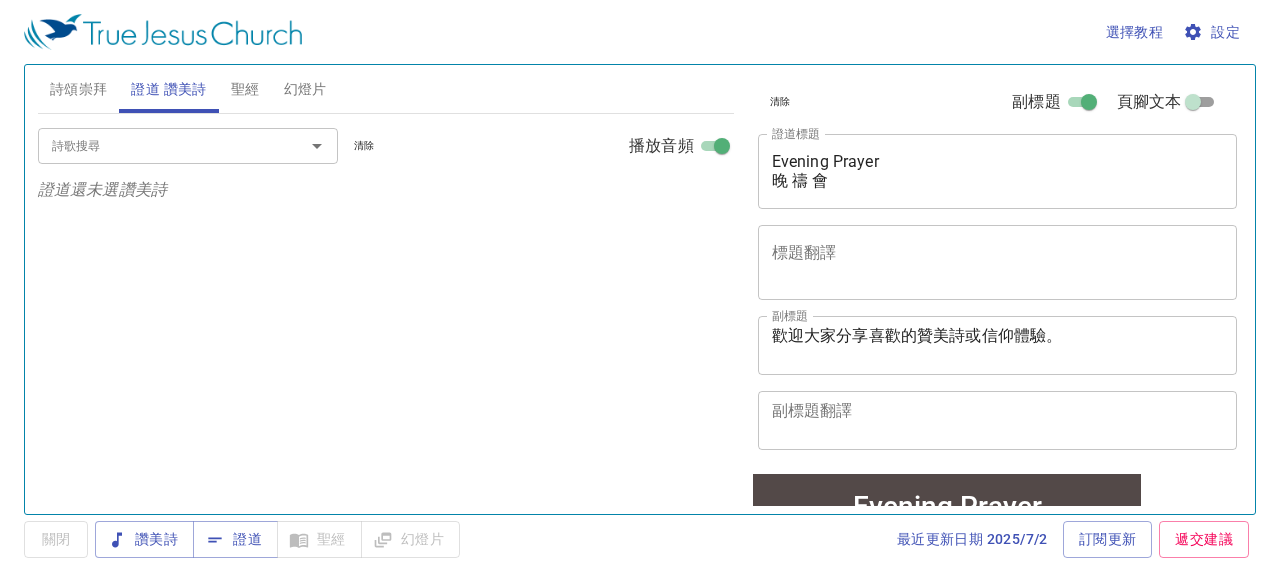 click on "詩歌搜尋" at bounding box center (158, 145) 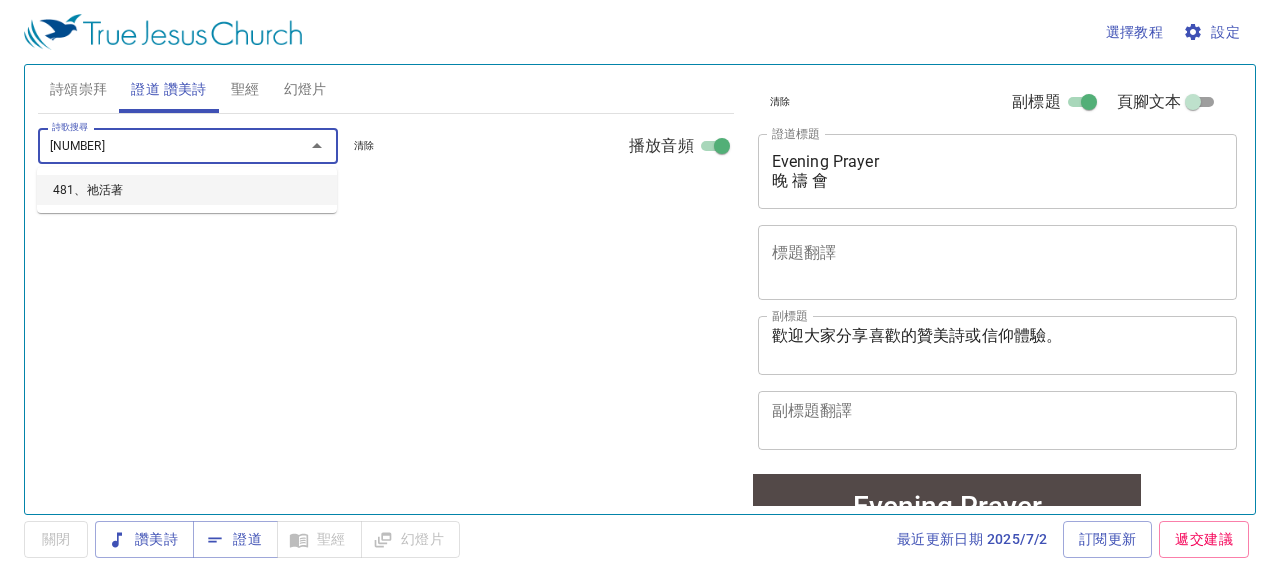 click on "481、祂活著" at bounding box center (187, 190) 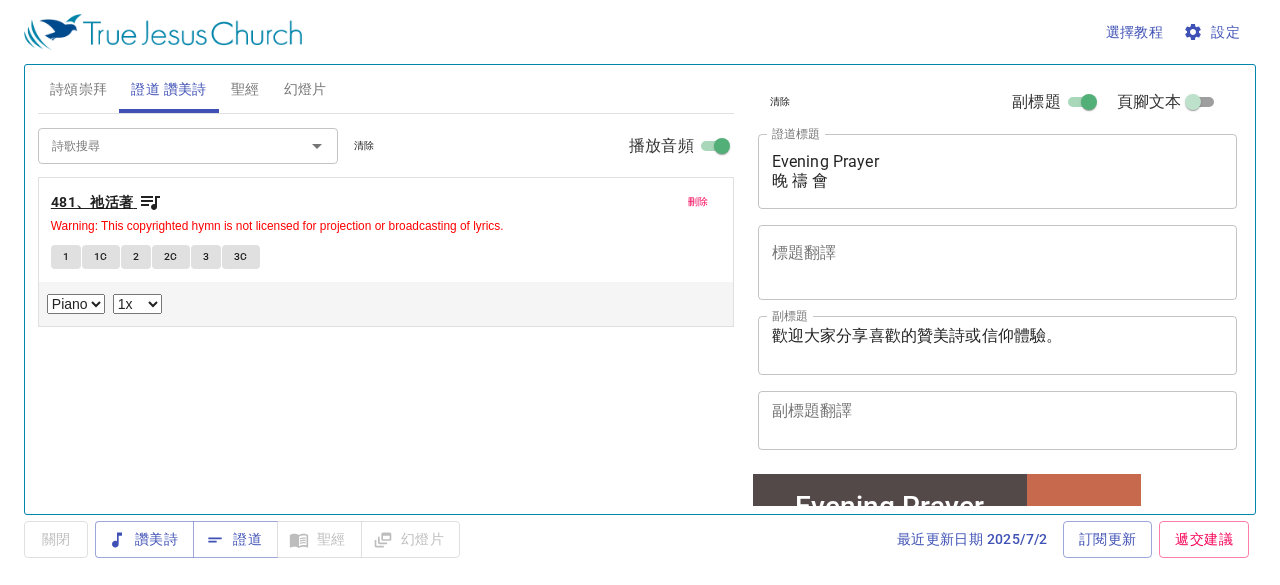 click at bounding box center [150, 202] 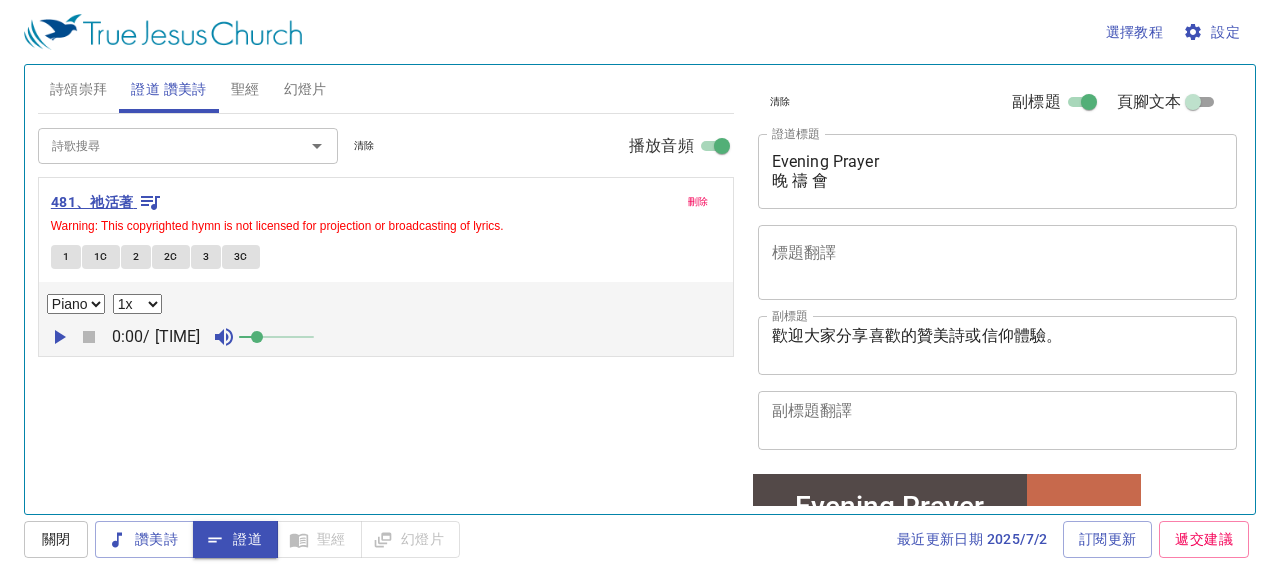 click on "481、祂活著" at bounding box center (106, 202) 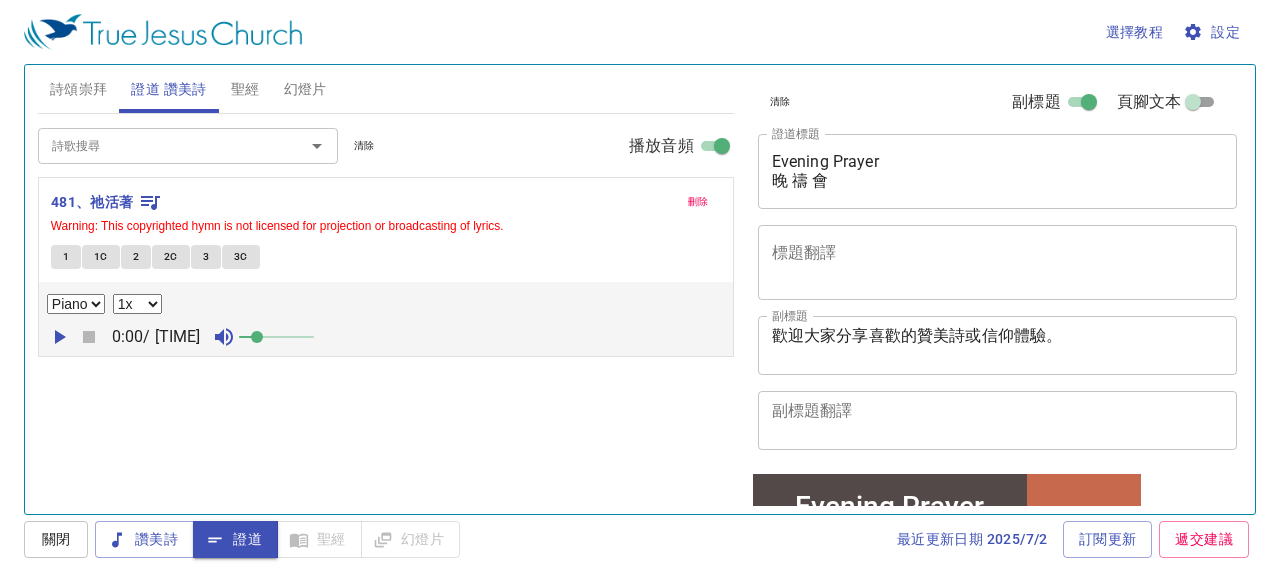 click on "1" at bounding box center (66, 257) 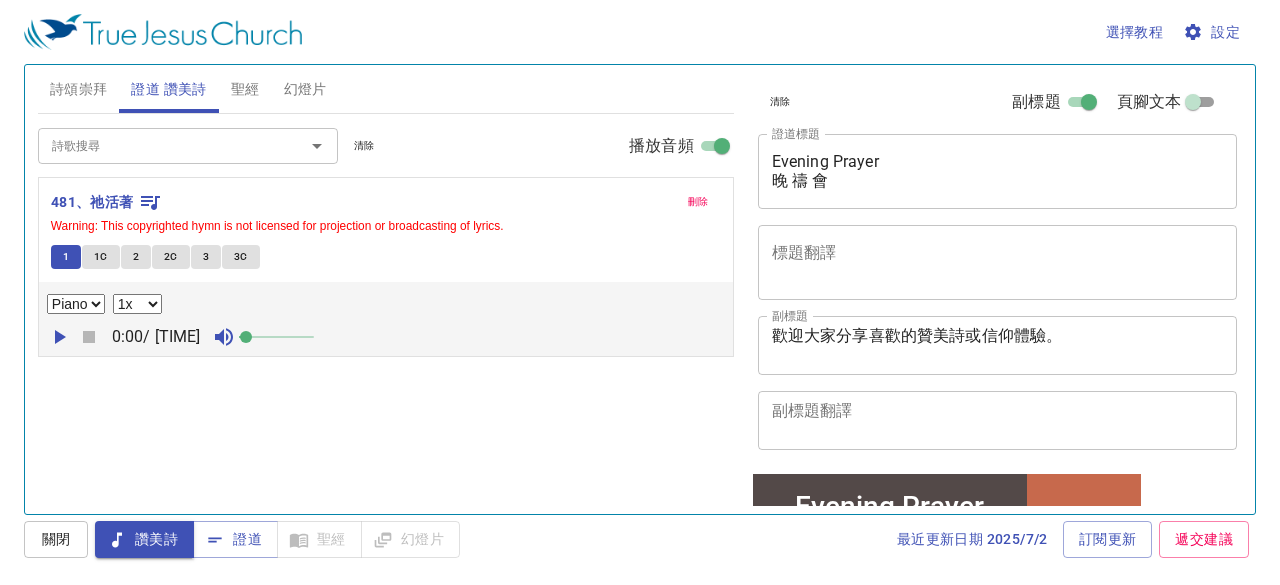 click at bounding box center [246, 337] 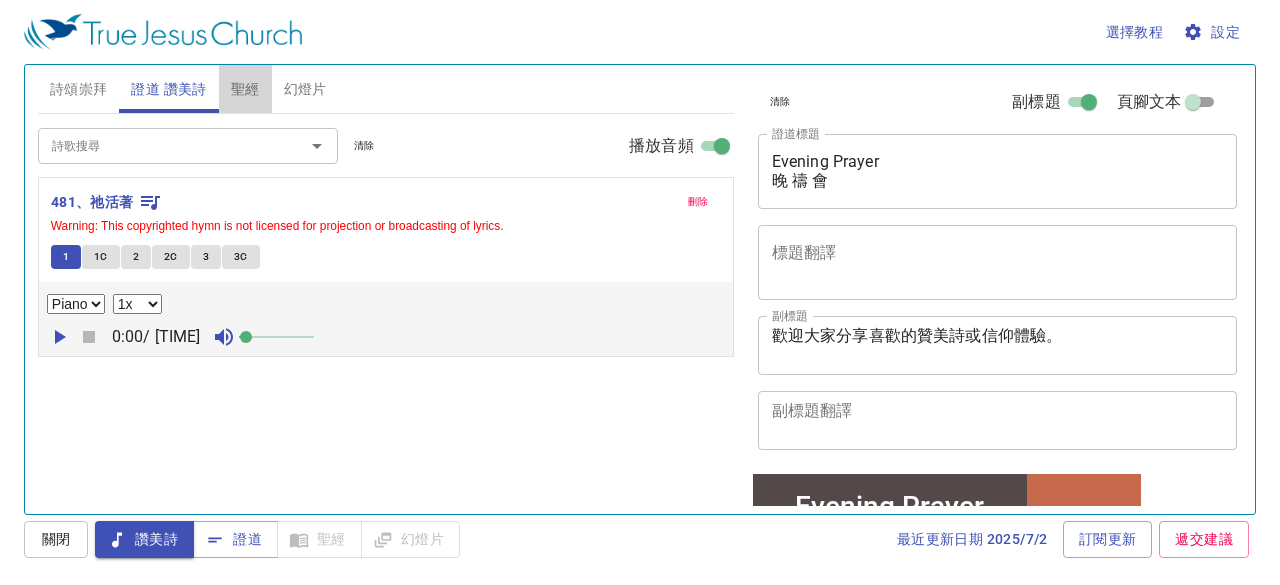 click on "聖經" at bounding box center [245, 89] 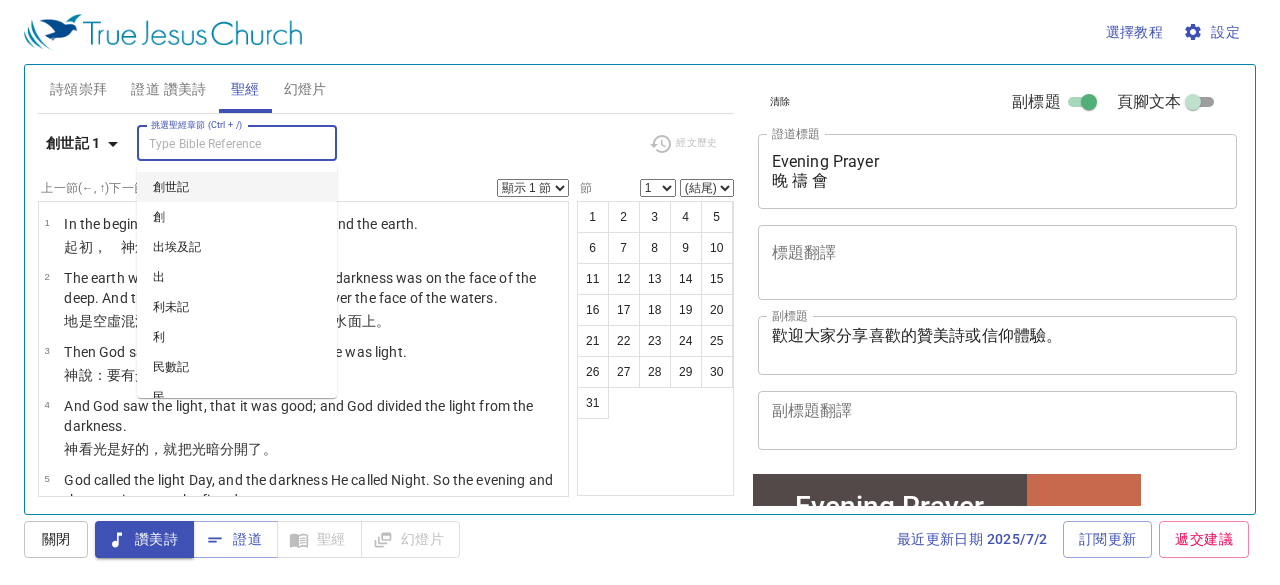 drag, startPoint x: 184, startPoint y: 153, endPoint x: 174, endPoint y: 152, distance: 10.049875 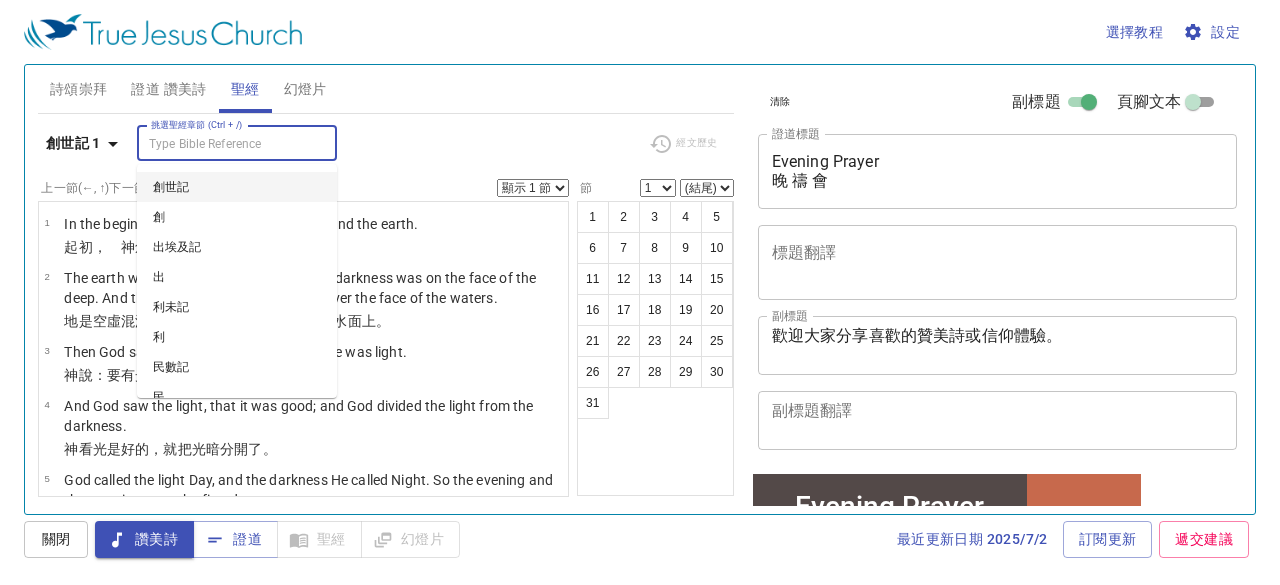 click on "挑選聖經章節 (Ctrl + /)" at bounding box center (220, 143) 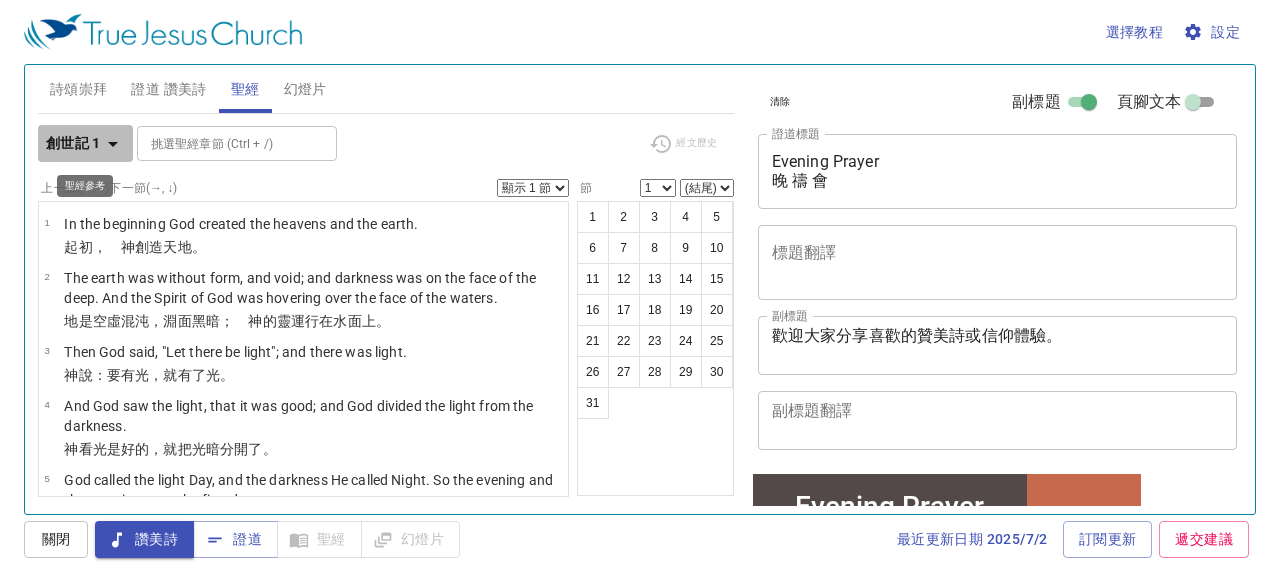 click at bounding box center (113, 144) 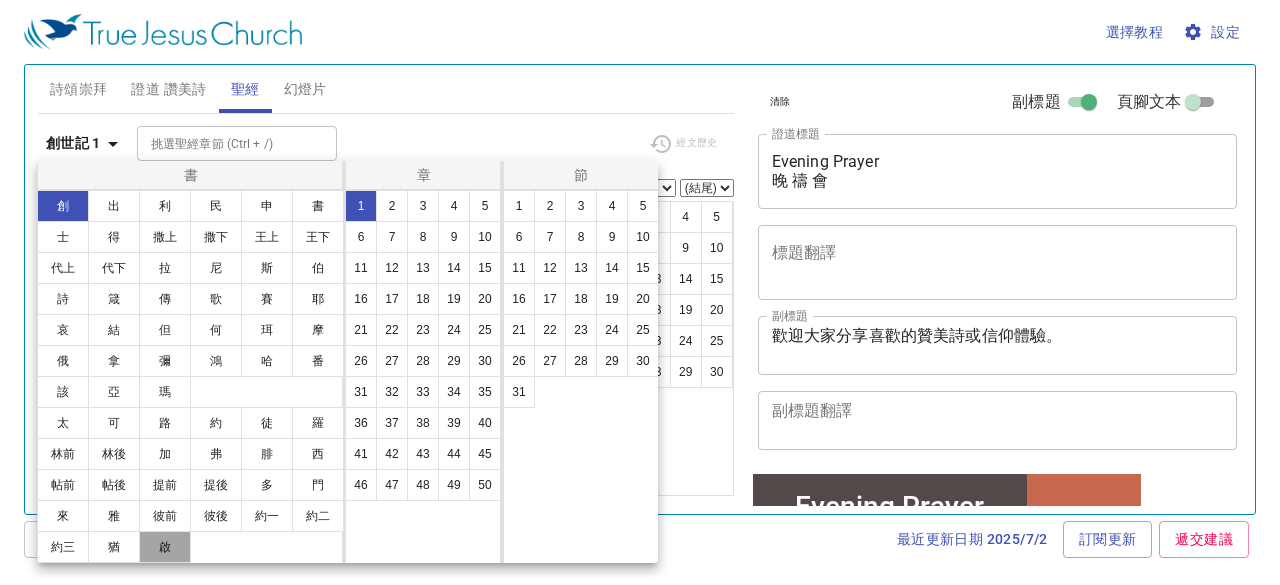 click on "啟" at bounding box center [165, 547] 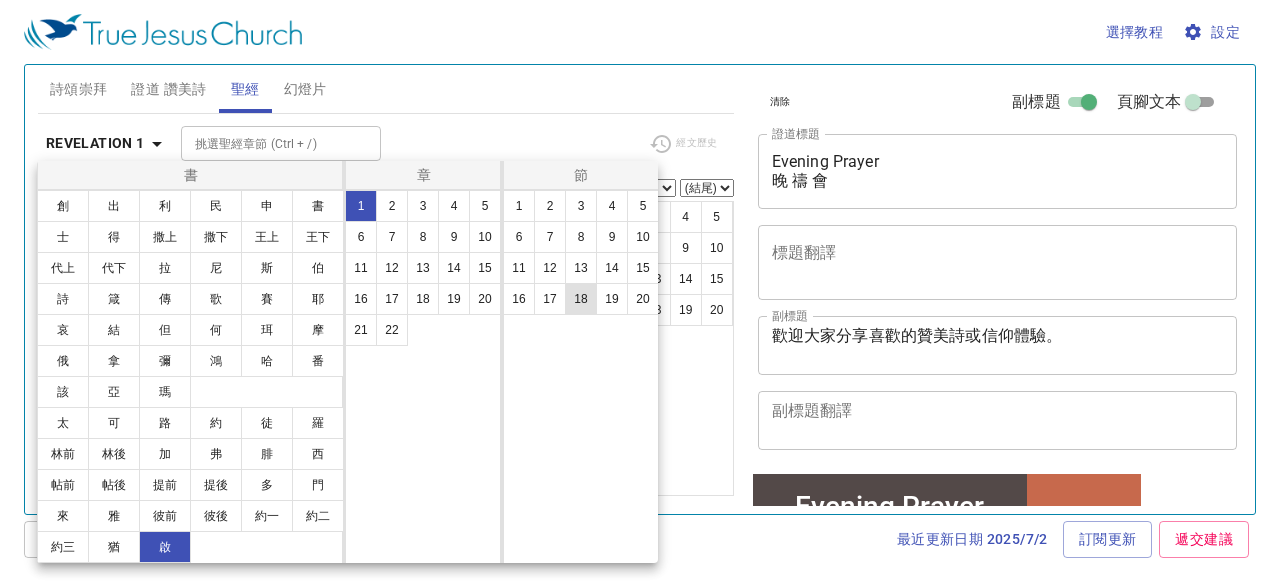 click on "18" at bounding box center (581, 299) 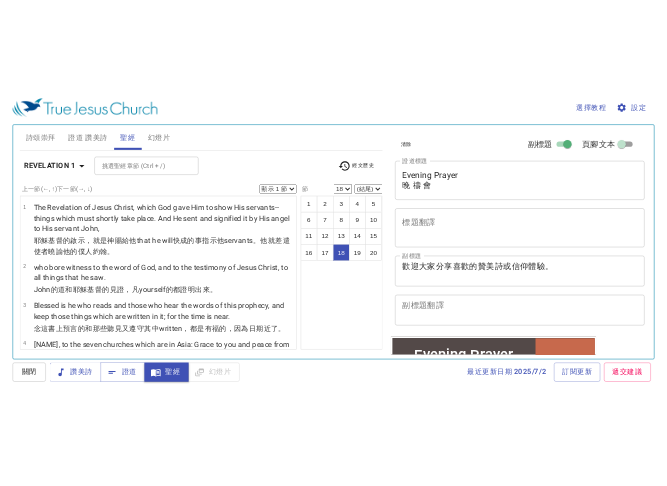 scroll, scrollTop: 1525, scrollLeft: 0, axis: vertical 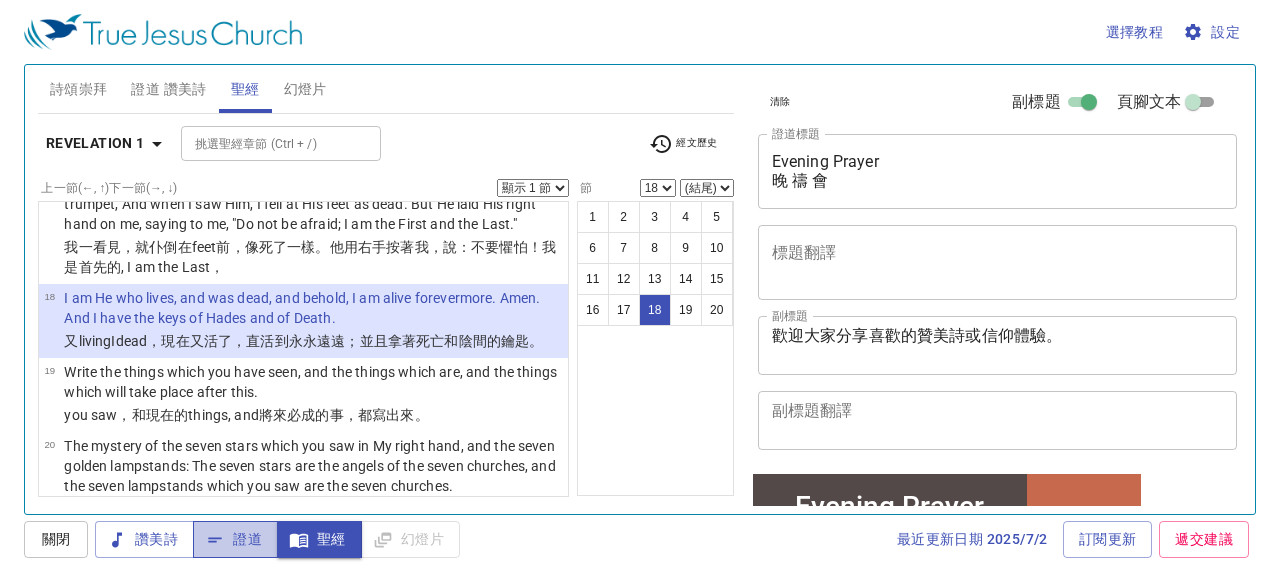 click on "證道" at bounding box center [144, 539] 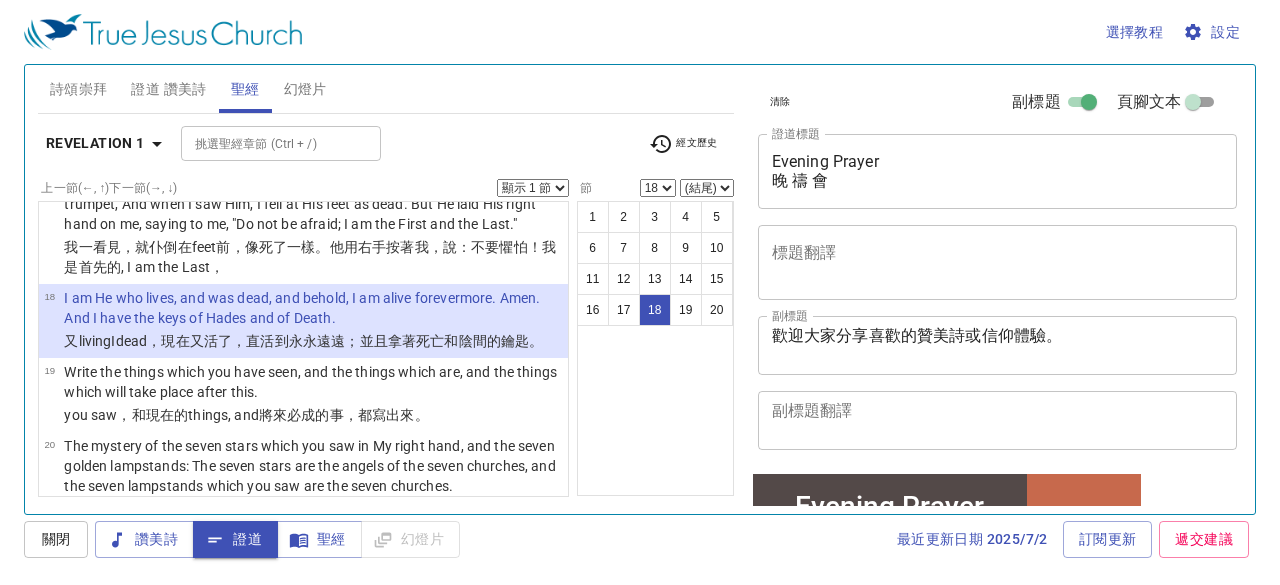 click on "證道" at bounding box center [235, 539] 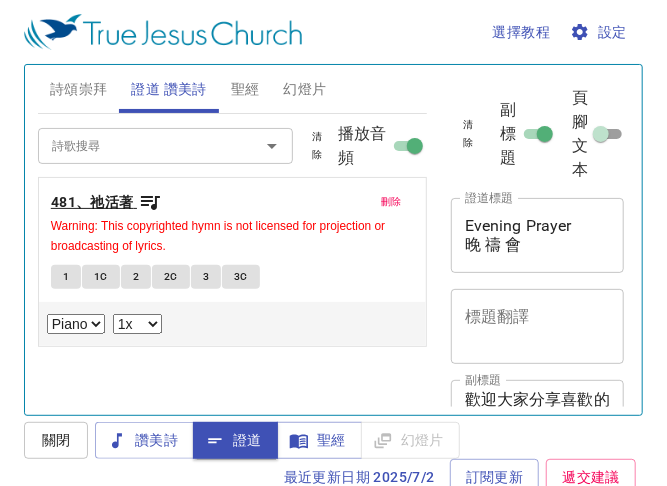 click on "481、祂活著" at bounding box center (92, 202) 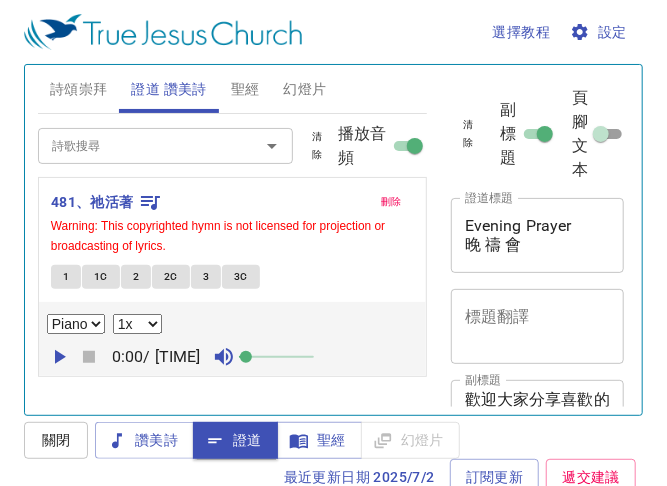 click on "1" at bounding box center [66, 277] 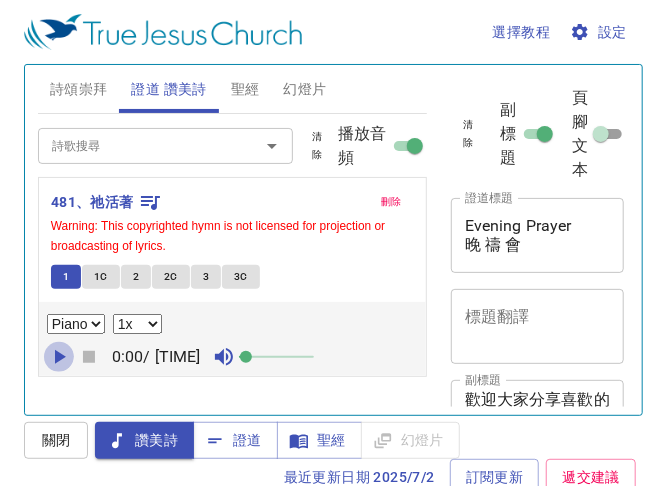 click at bounding box center [60, 357] 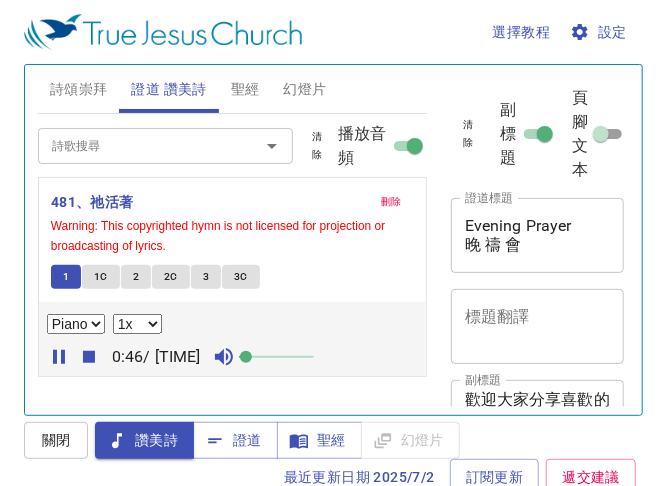 click on "1C" at bounding box center (66, 277) 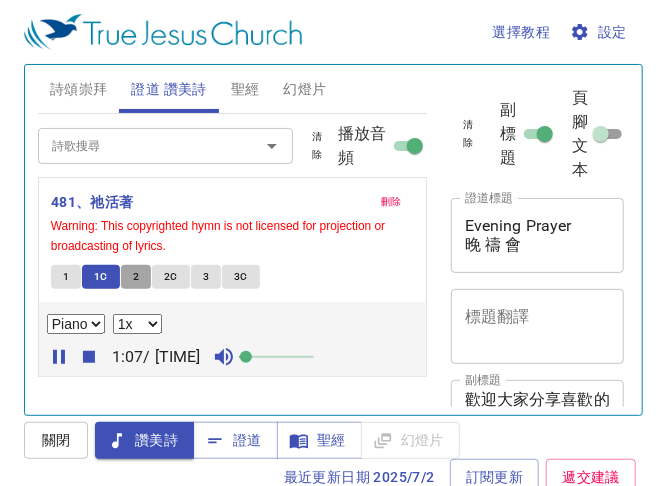 click on "2" at bounding box center (136, 277) 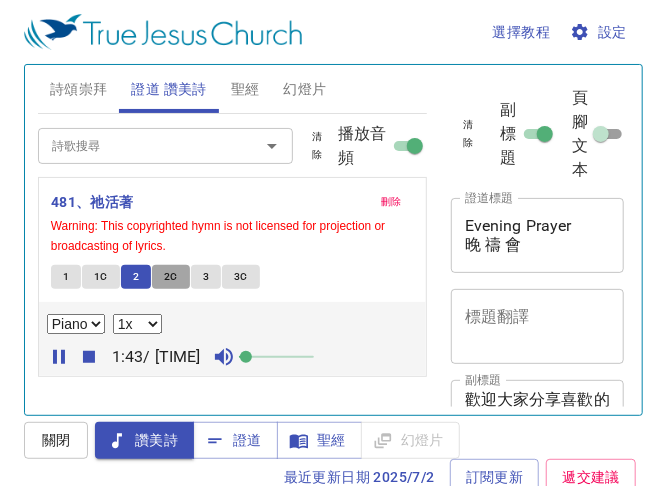 click on "2C" at bounding box center (66, 277) 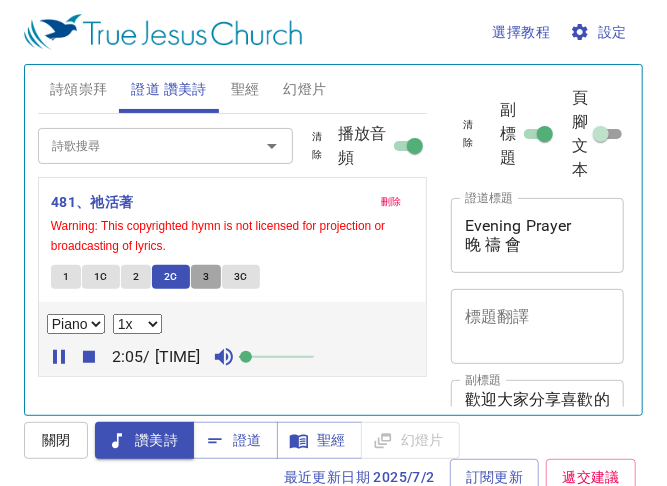 click on "3" at bounding box center (66, 277) 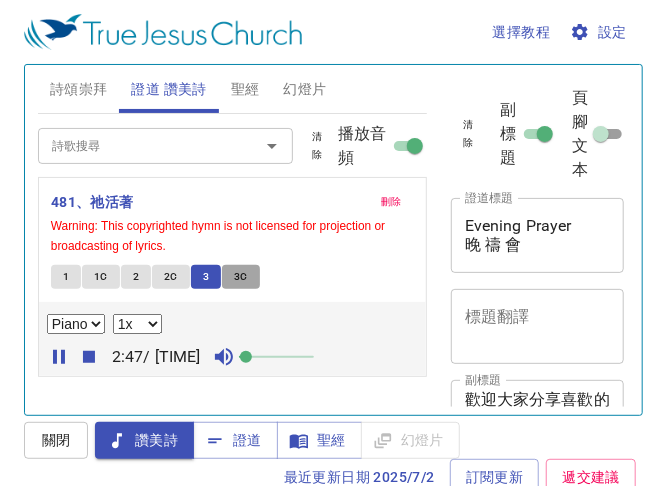 click on "3C" at bounding box center [66, 277] 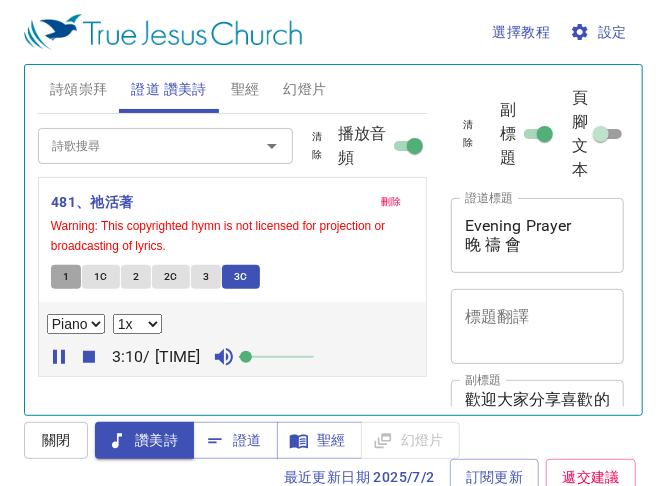 click on "1" at bounding box center (66, 277) 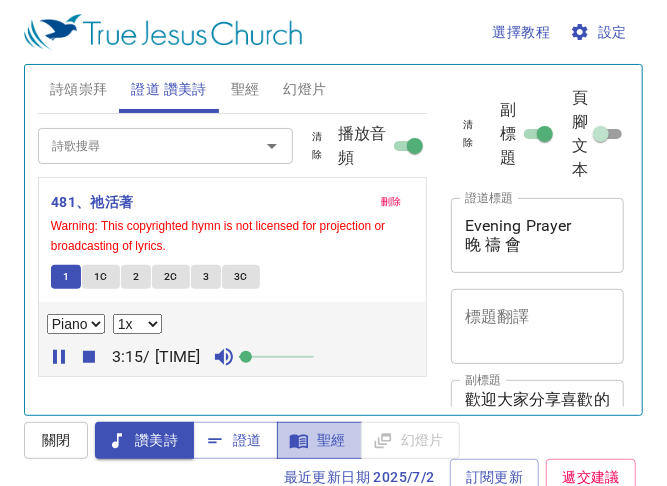 click on "聖經" at bounding box center [235, 440] 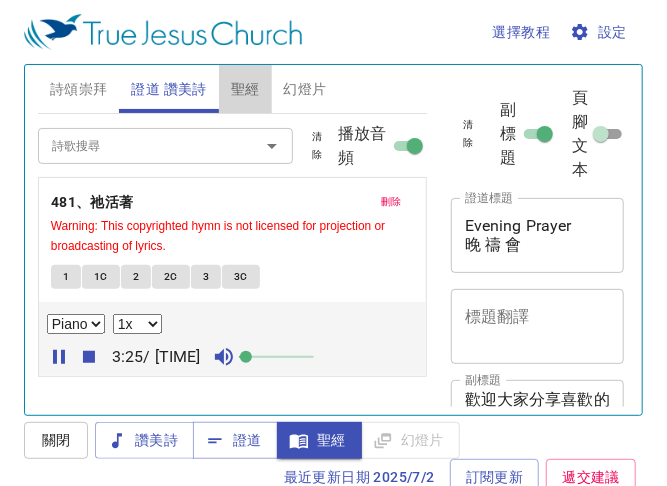 click on "聖經" at bounding box center (245, 89) 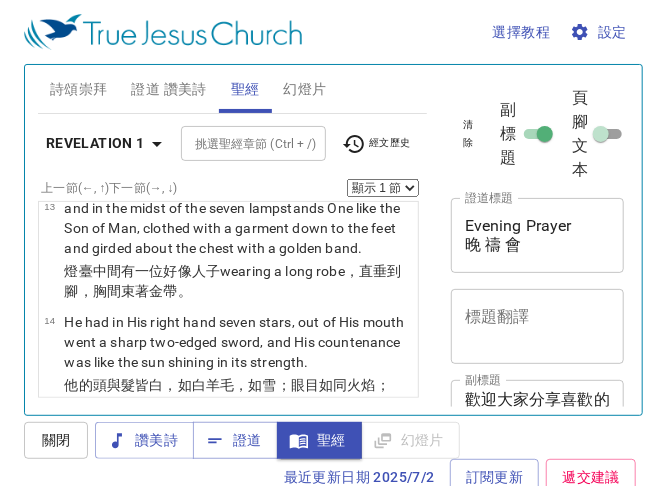 click on "顯示 1 節 顯示 2 節 顯示 3 節 顯示 4 節 顯示 5 節" at bounding box center (383, 188) 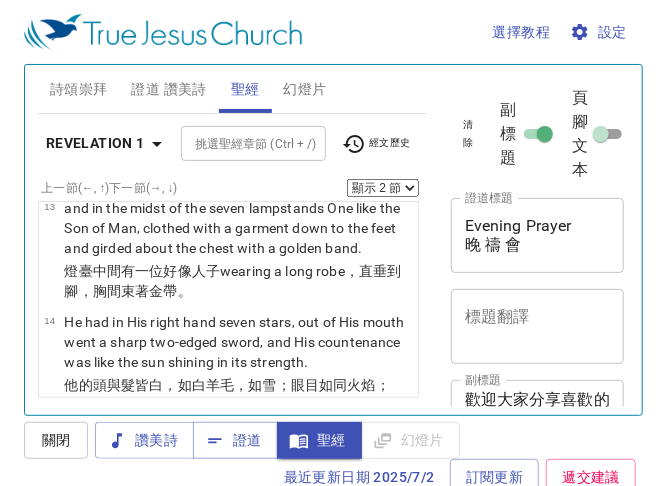 click on "顯示 1 節 顯示 2 節 顯示 3 節 顯示 4 節 顯示 5 節" at bounding box center (383, 188) 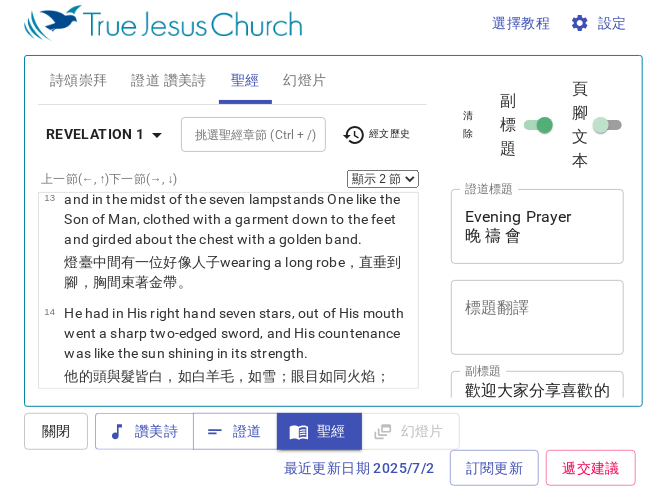 scroll, scrollTop: 3382, scrollLeft: 0, axis: vertical 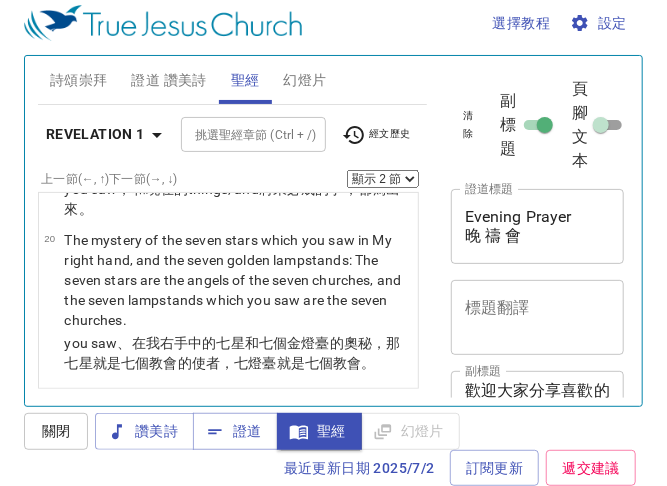 click on "顯示 1 節 顯示 2 節 顯示 3 節 顯示 4 節 顯示 5 節" at bounding box center [383, 179] 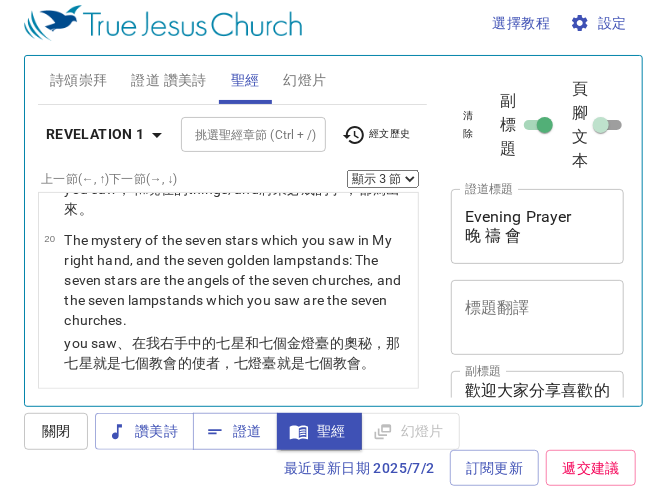 click on "顯示 1 節 顯示 2 節 顯示 3 節 顯示 4 節 顯示 5 節" at bounding box center (383, 179) 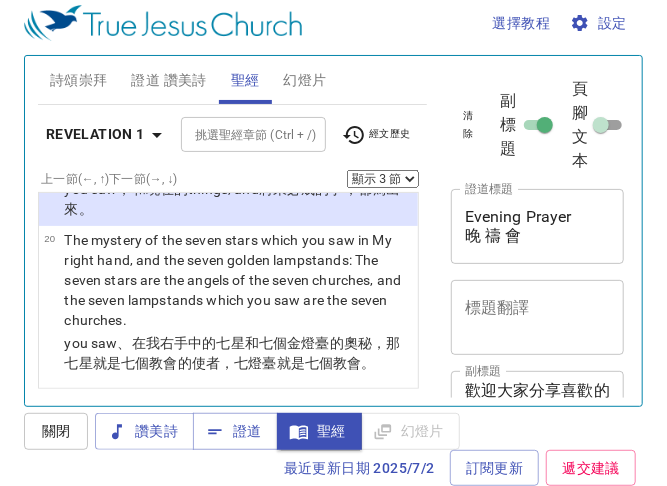 click on "證道 讚美詩" at bounding box center (168, 80) 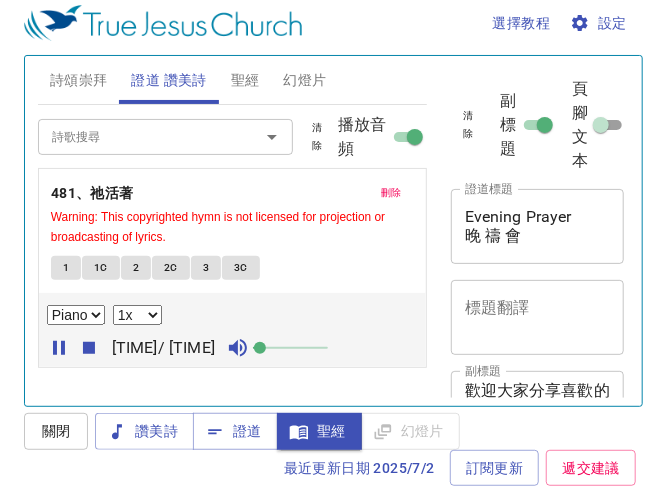 click on "1C" at bounding box center (101, 268) 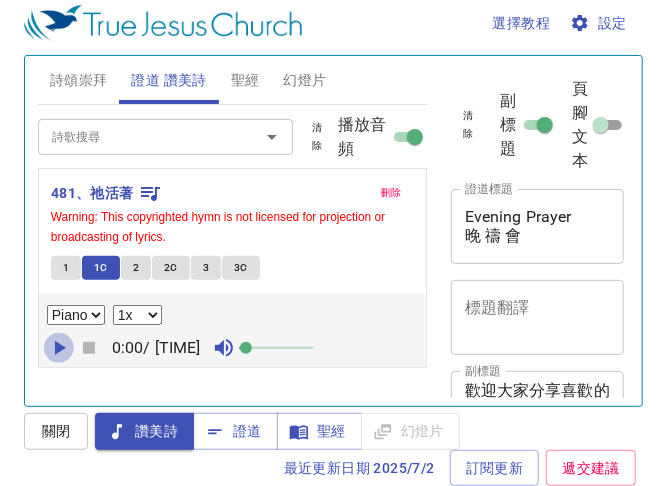 click at bounding box center [60, 348] 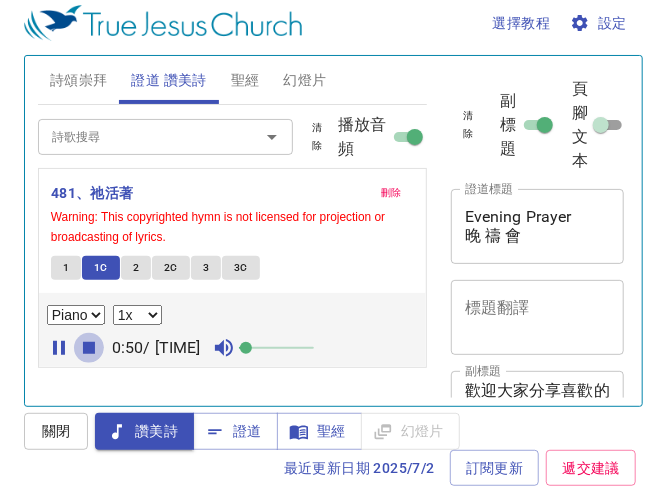 click at bounding box center [59, 348] 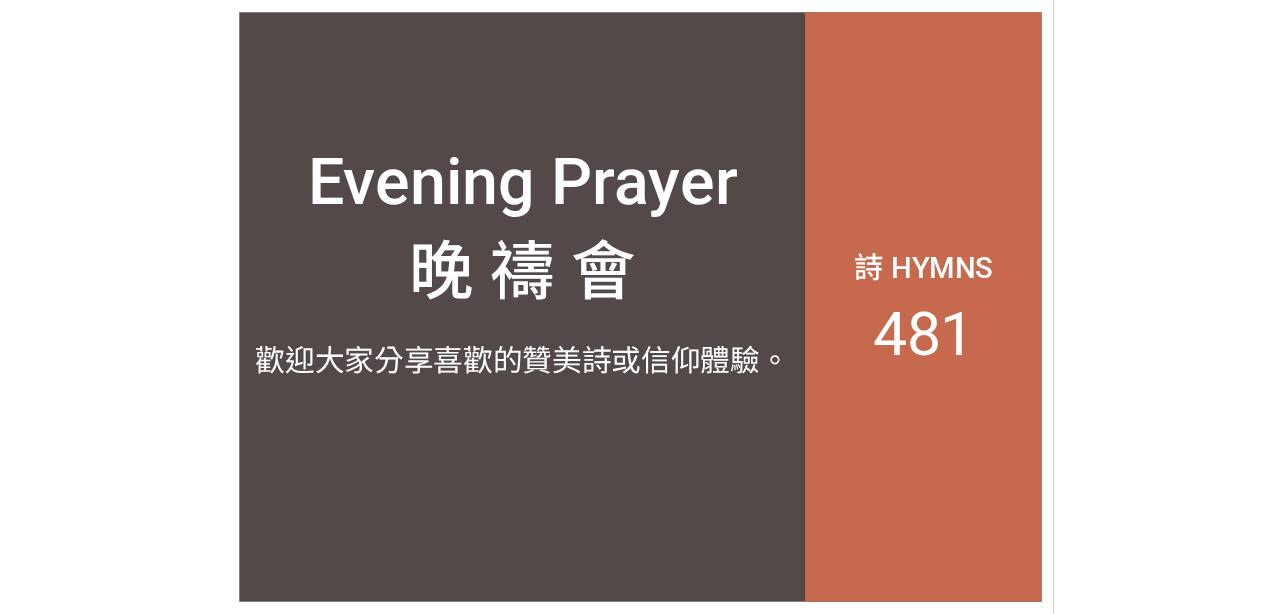 scroll, scrollTop: 0, scrollLeft: 0, axis: both 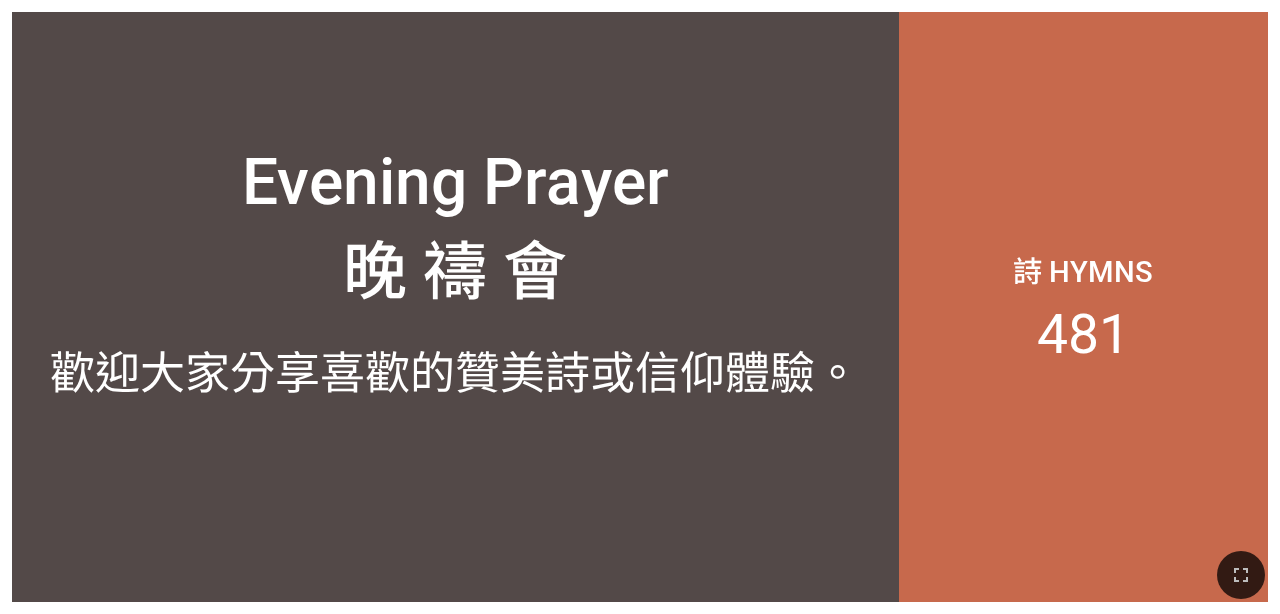 click on "Evening Prayer  晚 禱 會" at bounding box center (455, 228) 